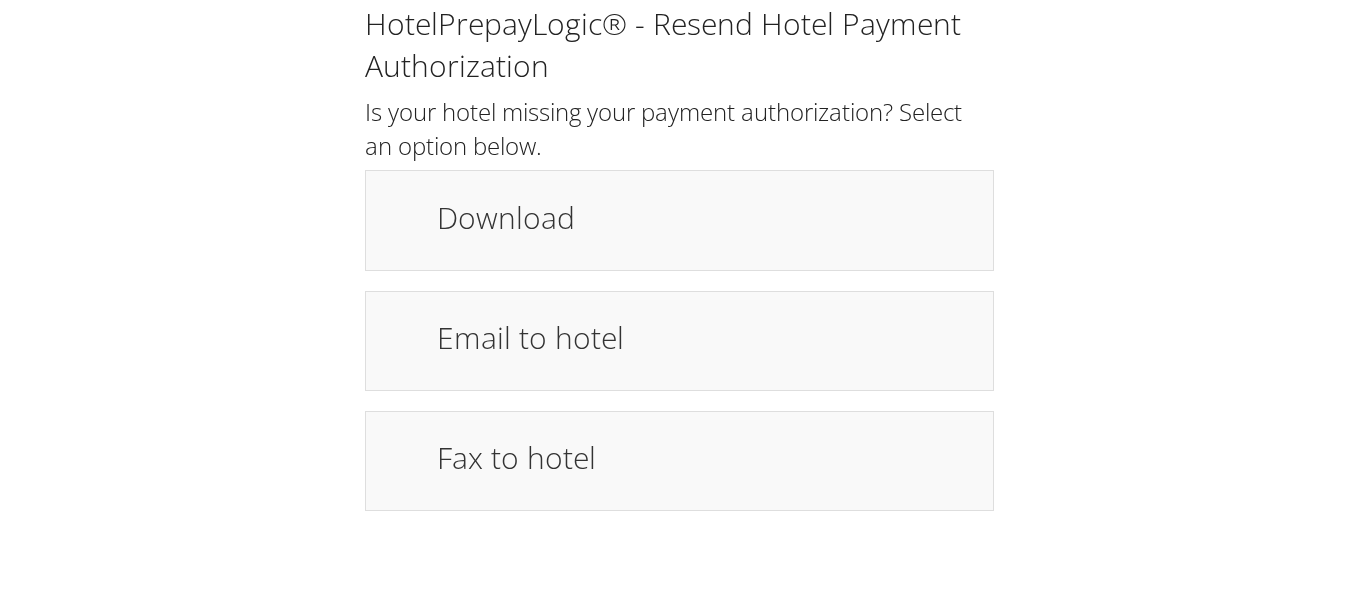 scroll, scrollTop: 0, scrollLeft: 0, axis: both 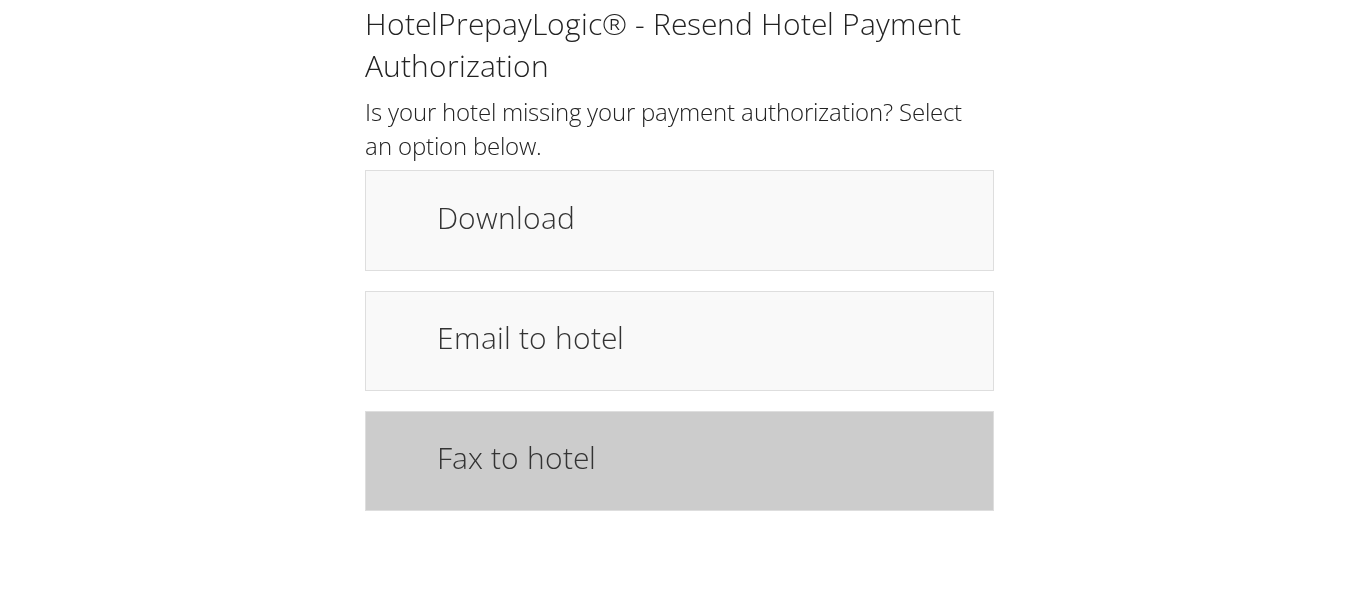 click on "Fax to hotel" at bounding box center [705, 457] 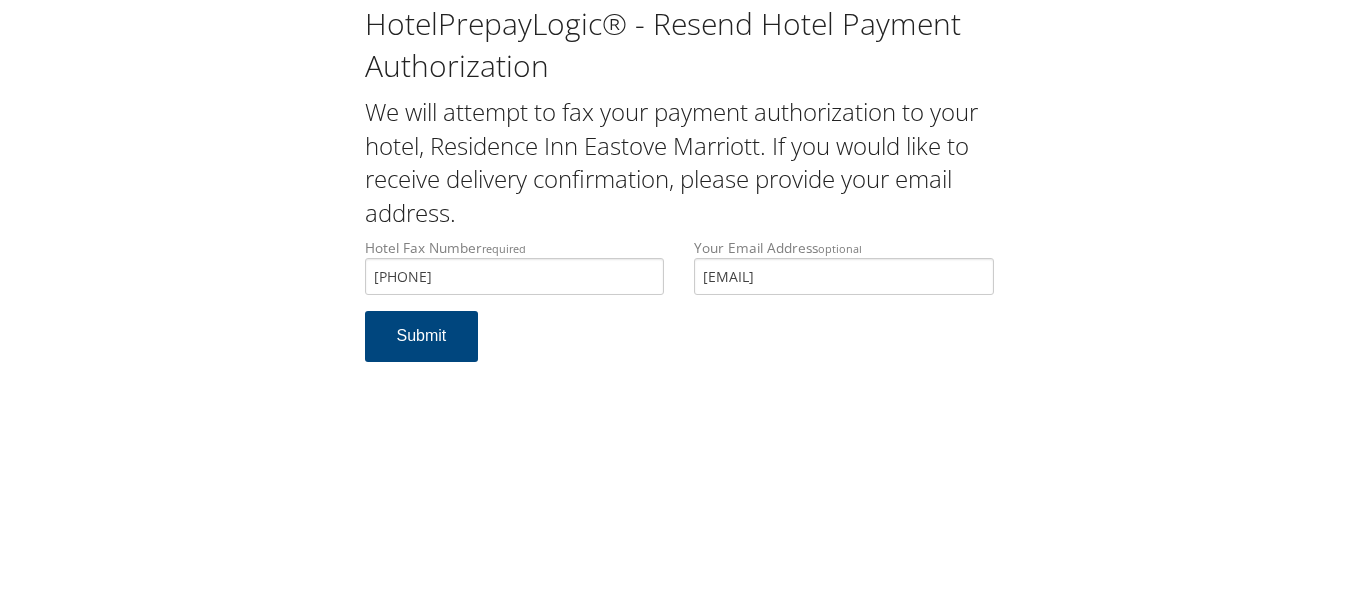 scroll, scrollTop: 0, scrollLeft: 0, axis: both 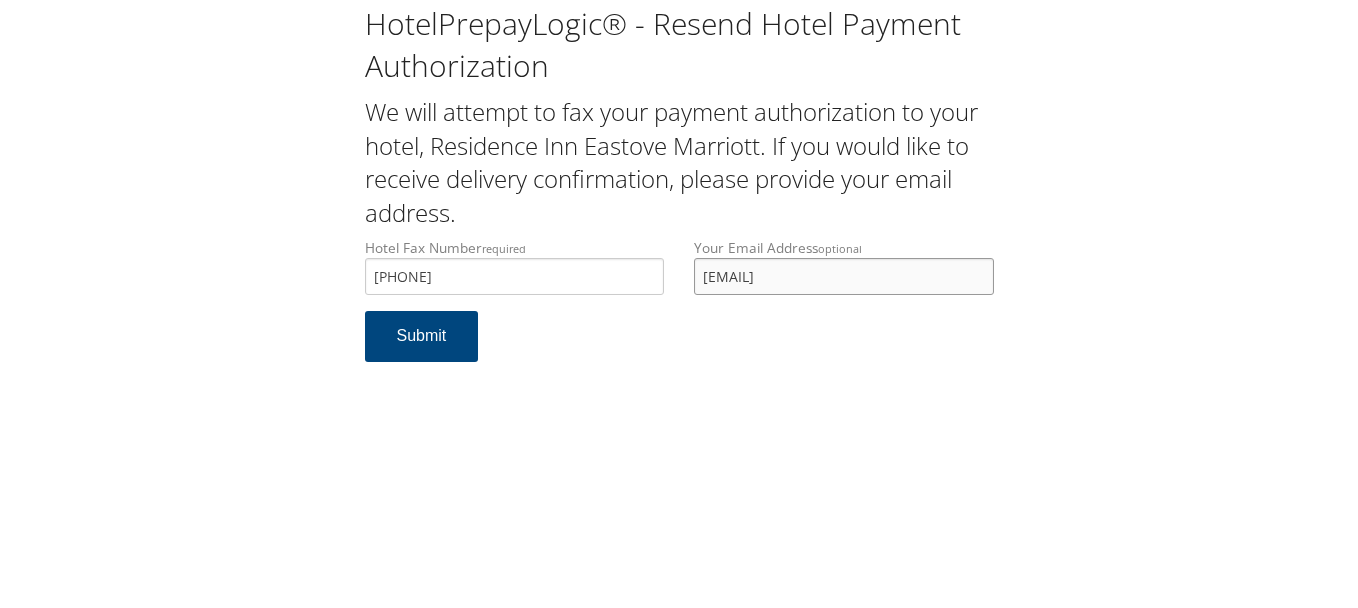 drag, startPoint x: 985, startPoint y: 269, endPoint x: 582, endPoint y: 269, distance: 403 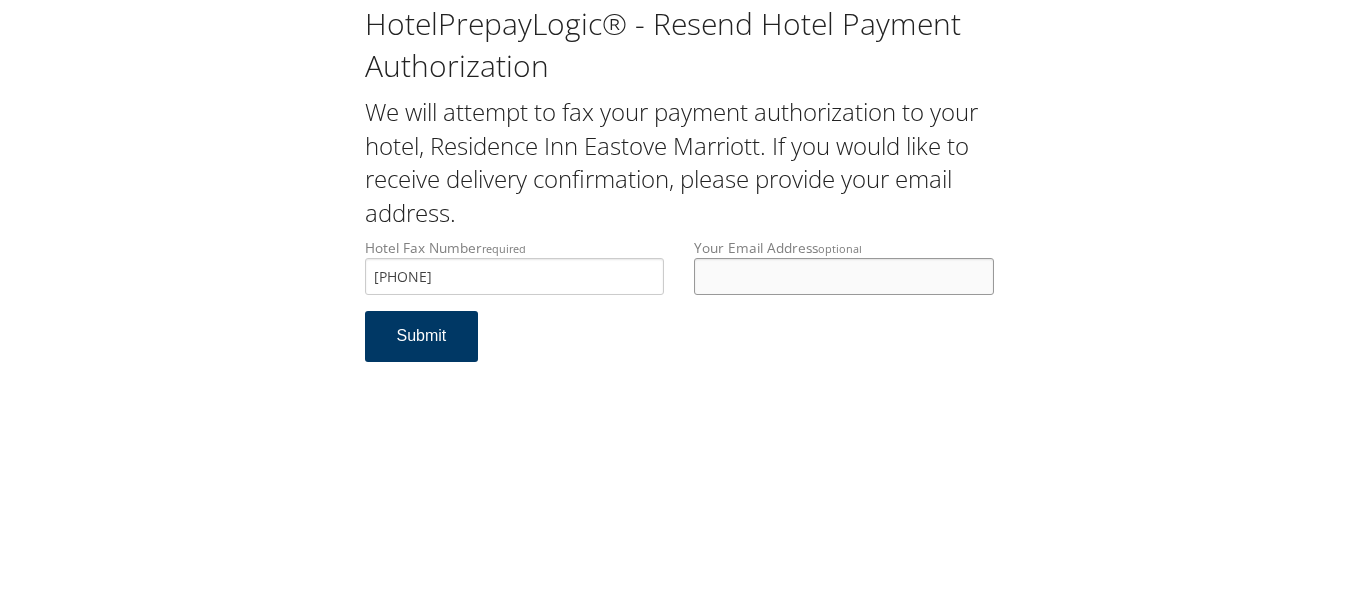 type 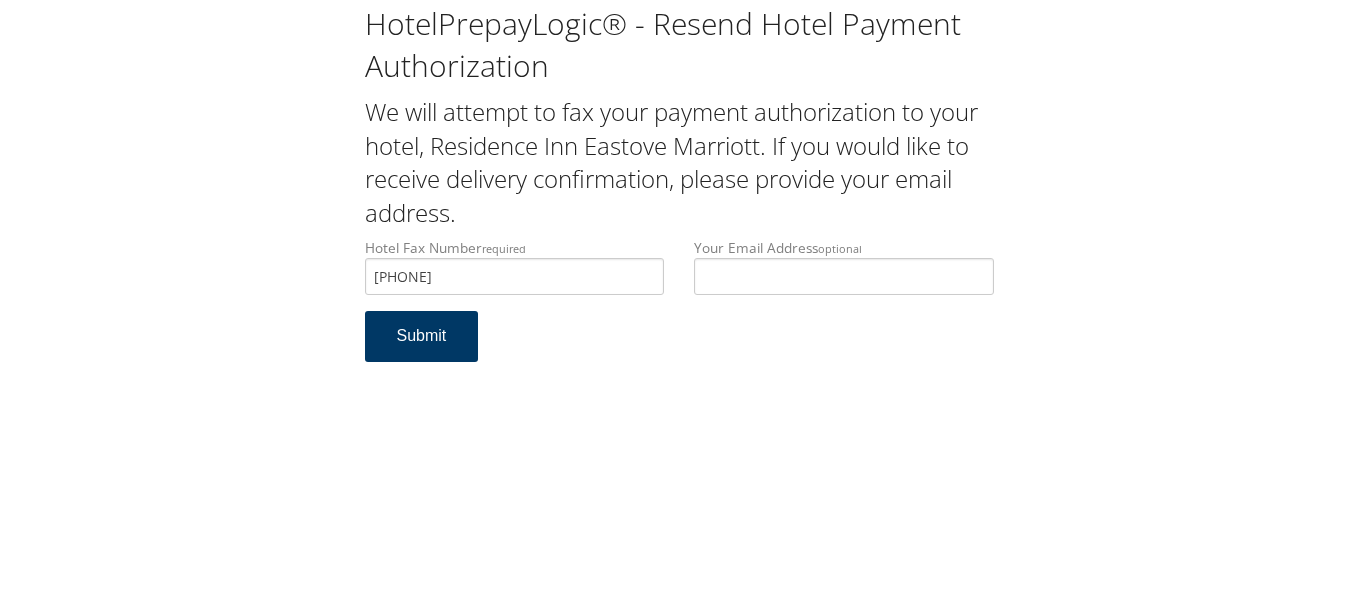 click on "Submit" at bounding box center (422, 336) 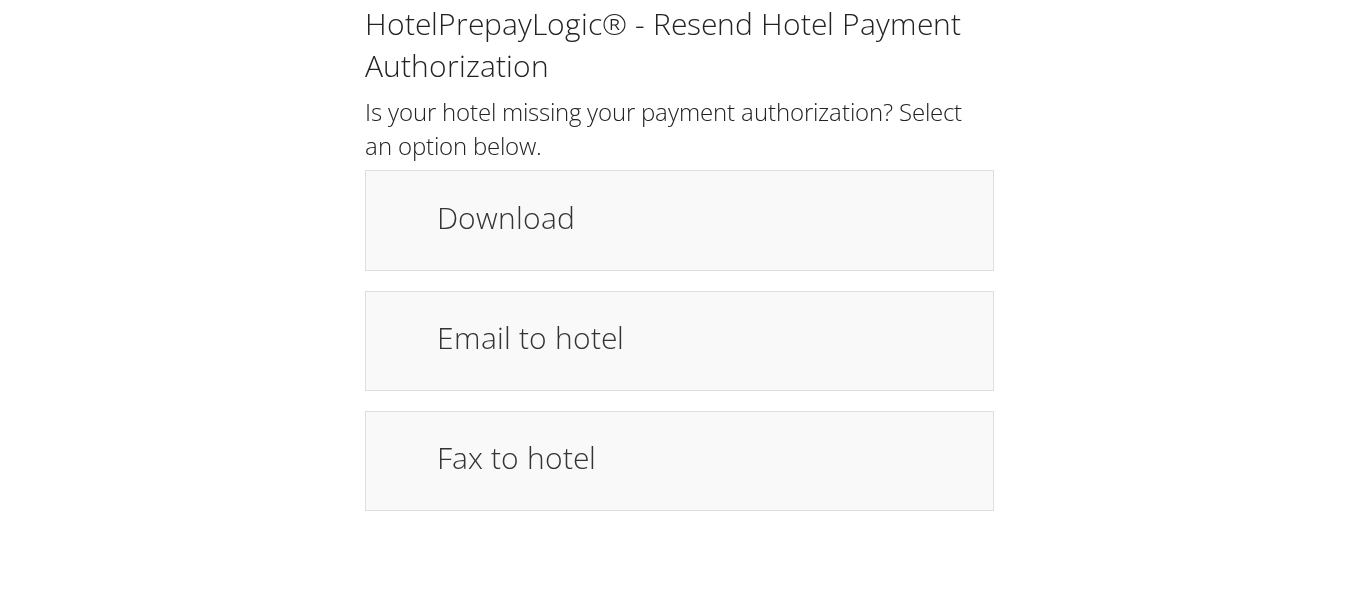 scroll, scrollTop: 0, scrollLeft: 0, axis: both 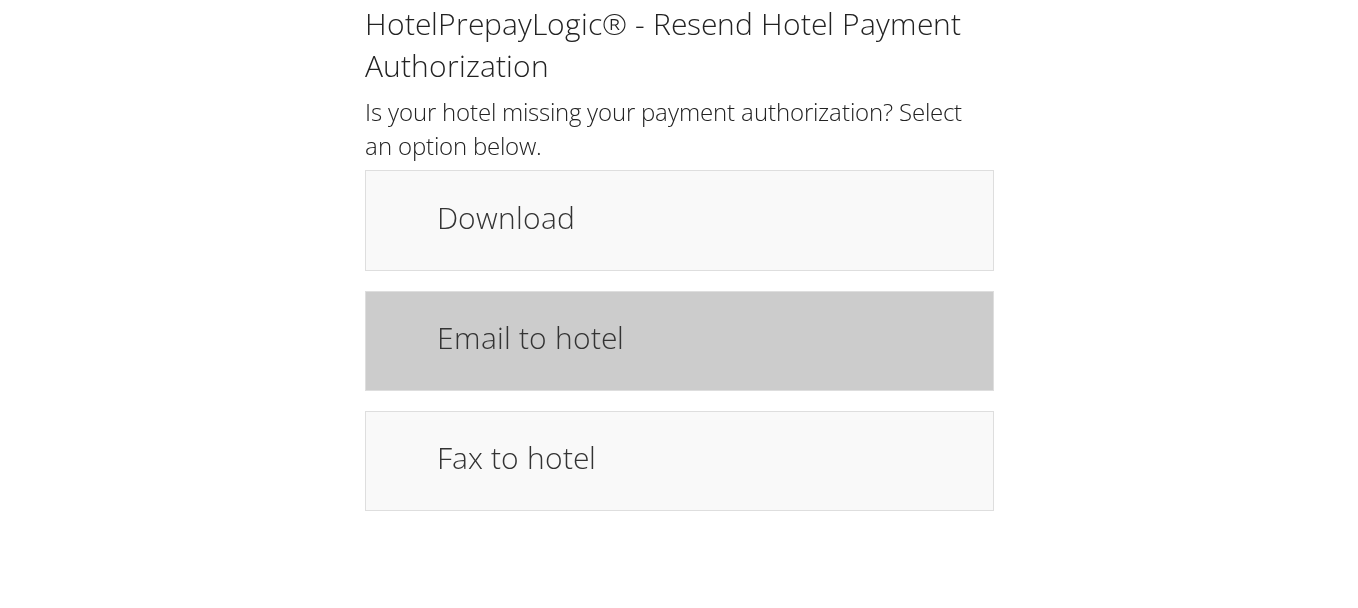 click on "Email to hotel" at bounding box center [705, 337] 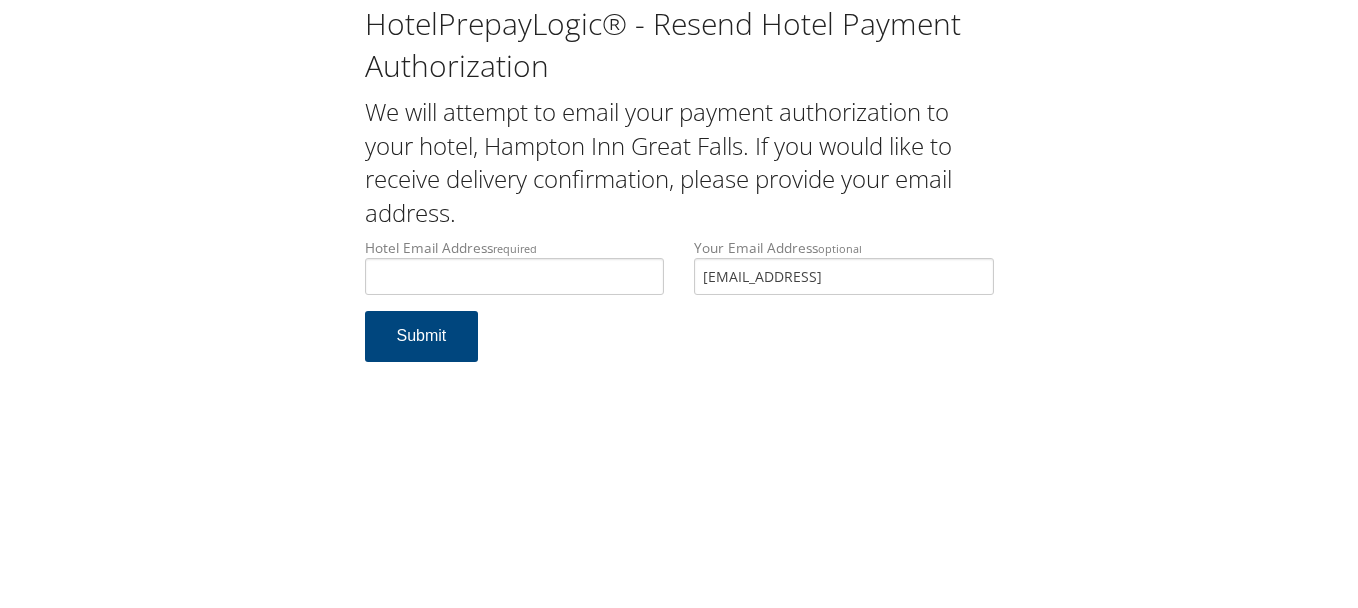 scroll, scrollTop: 0, scrollLeft: 0, axis: both 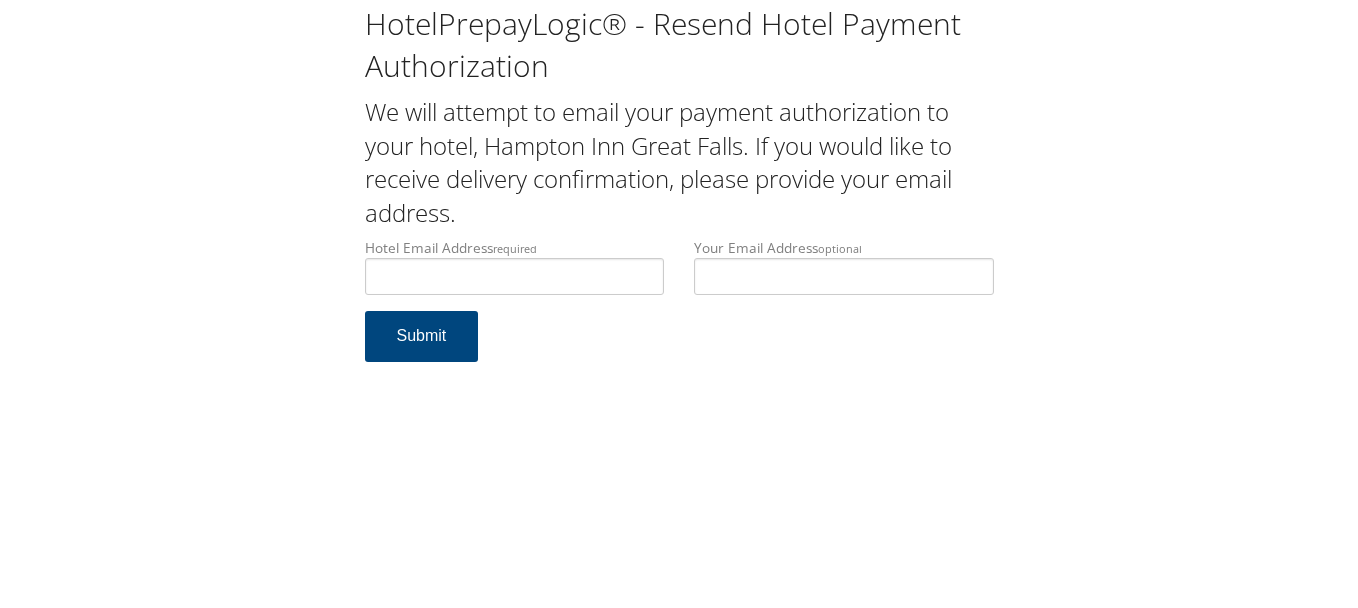 type 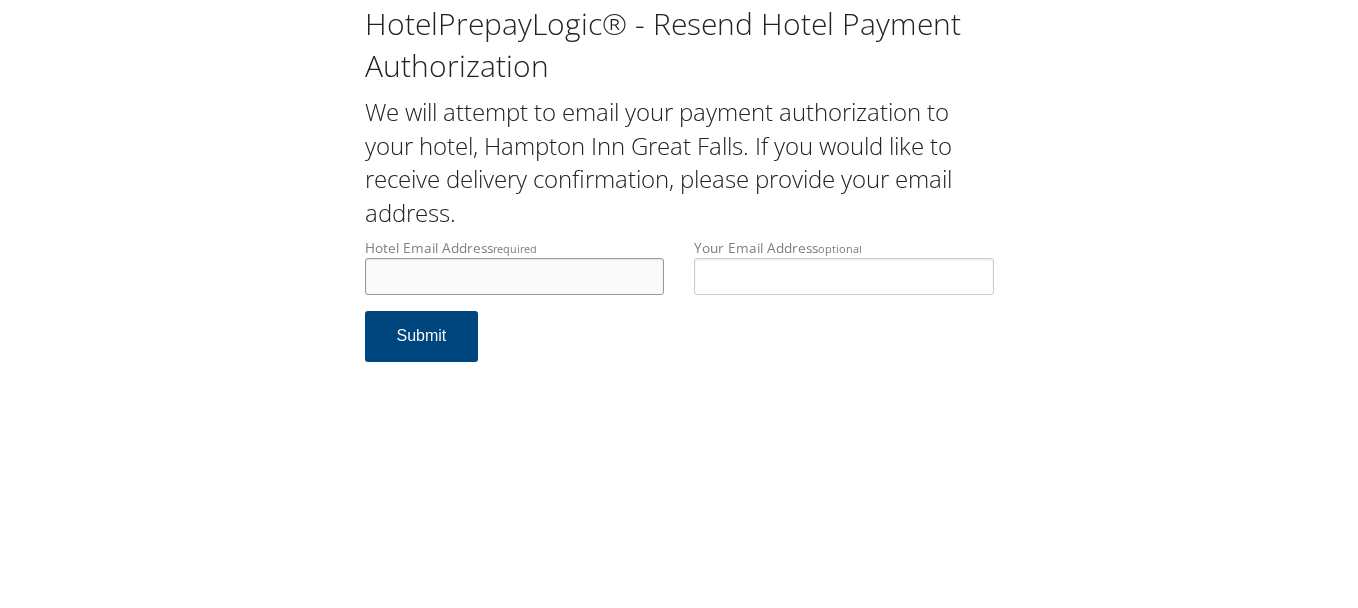 click on "Hotel Email Address  required" at bounding box center (515, 276) 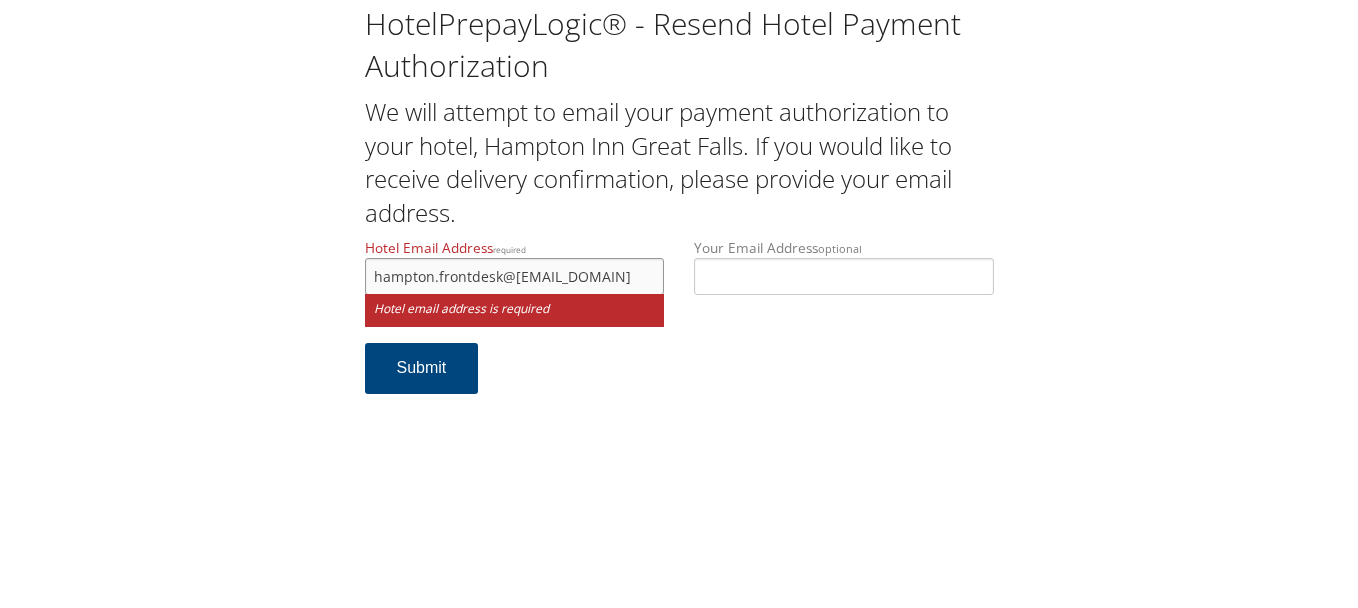 type on "hampton.frontdesk@yahoo.com" 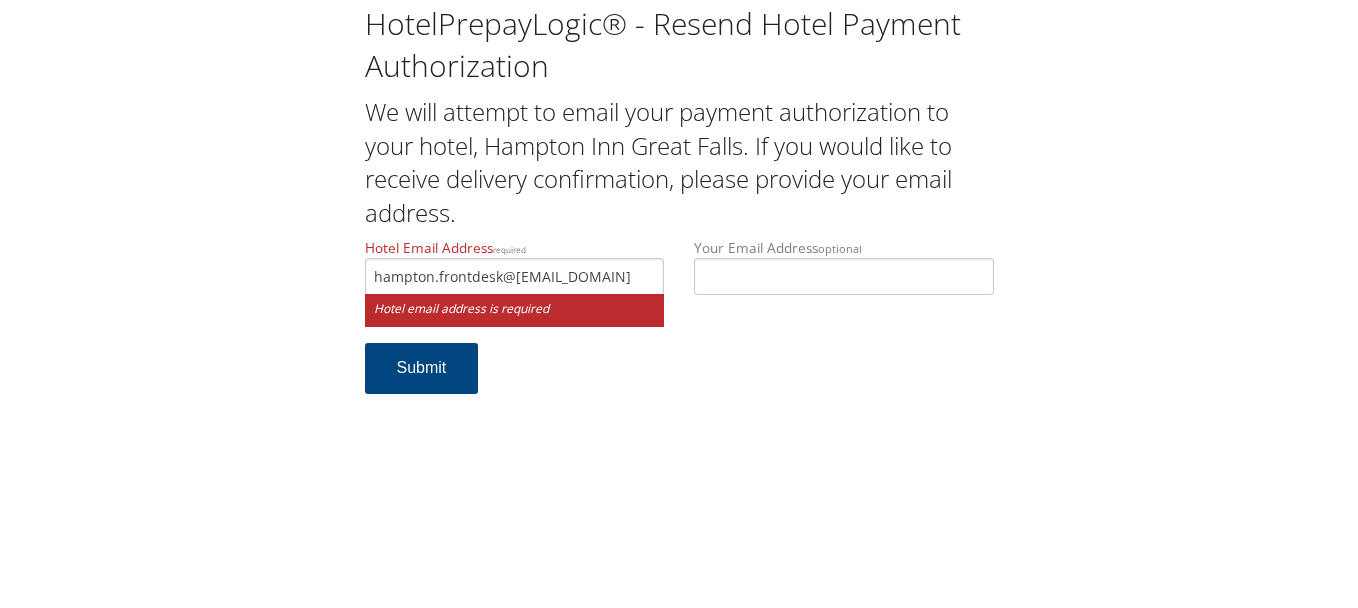 click on "Hotel Email Address  required
hampton.frontdesk@yahoo.com
Hotel email address is required
Your Email Address  optional
Submit" at bounding box center [679, 326] 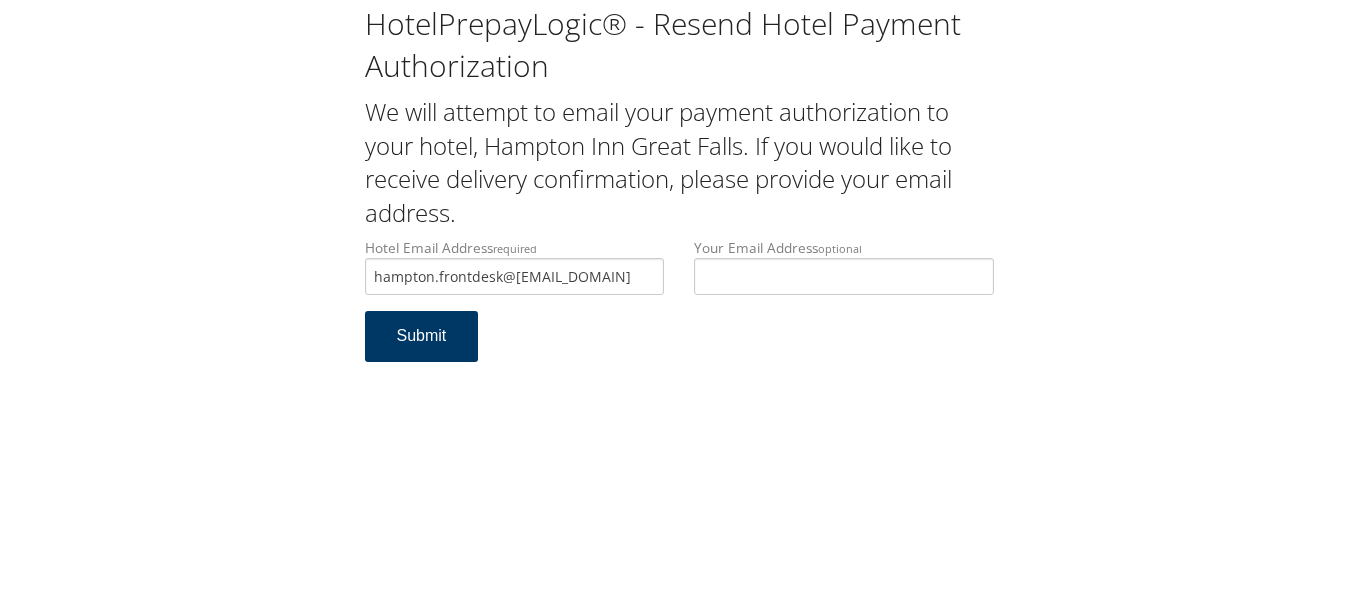 click on "Submit" at bounding box center (422, 336) 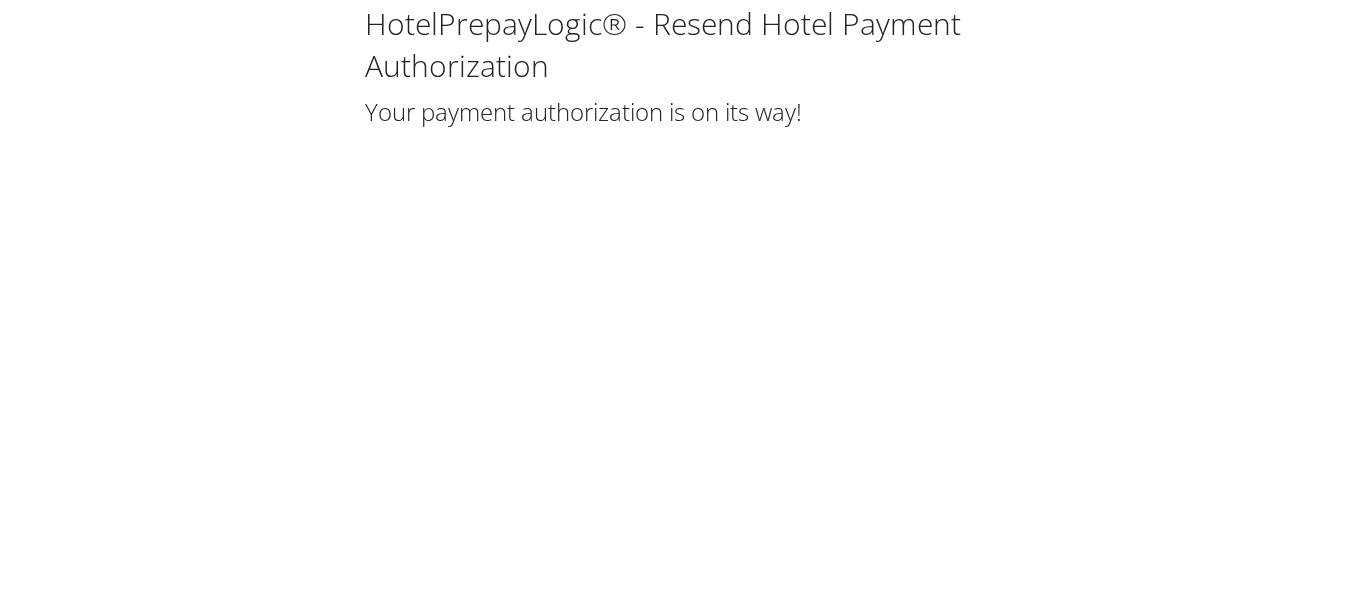 scroll, scrollTop: 0, scrollLeft: 0, axis: both 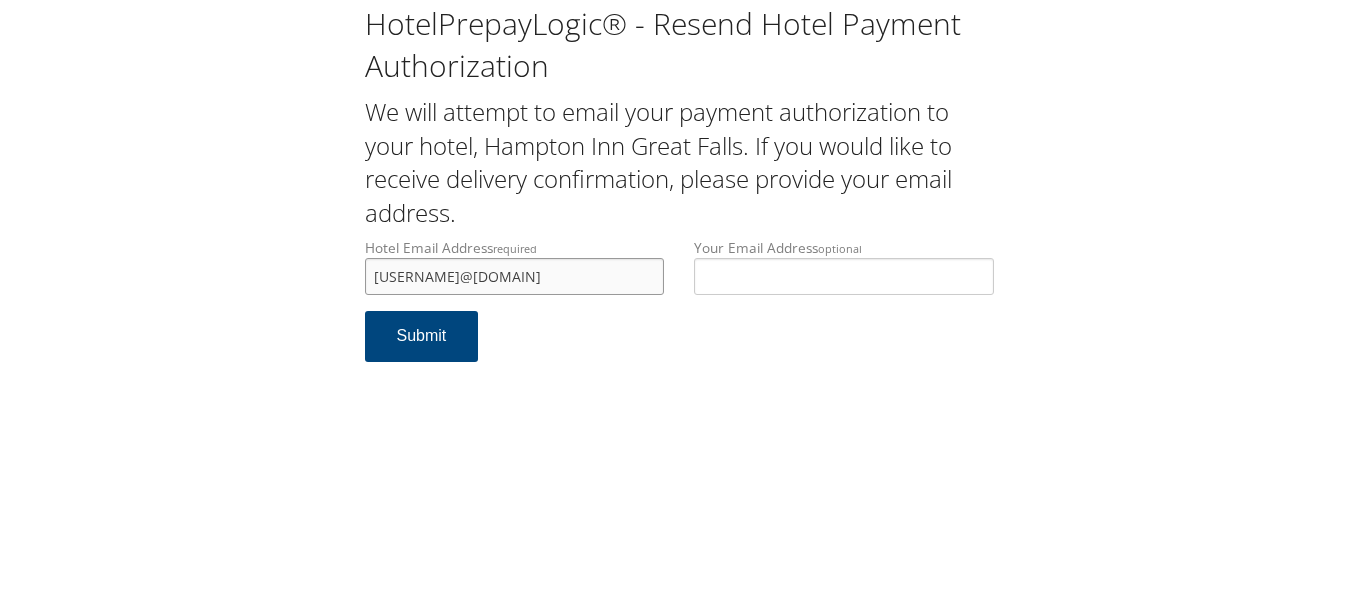drag, startPoint x: 414, startPoint y: 274, endPoint x: 371, endPoint y: 274, distance: 43 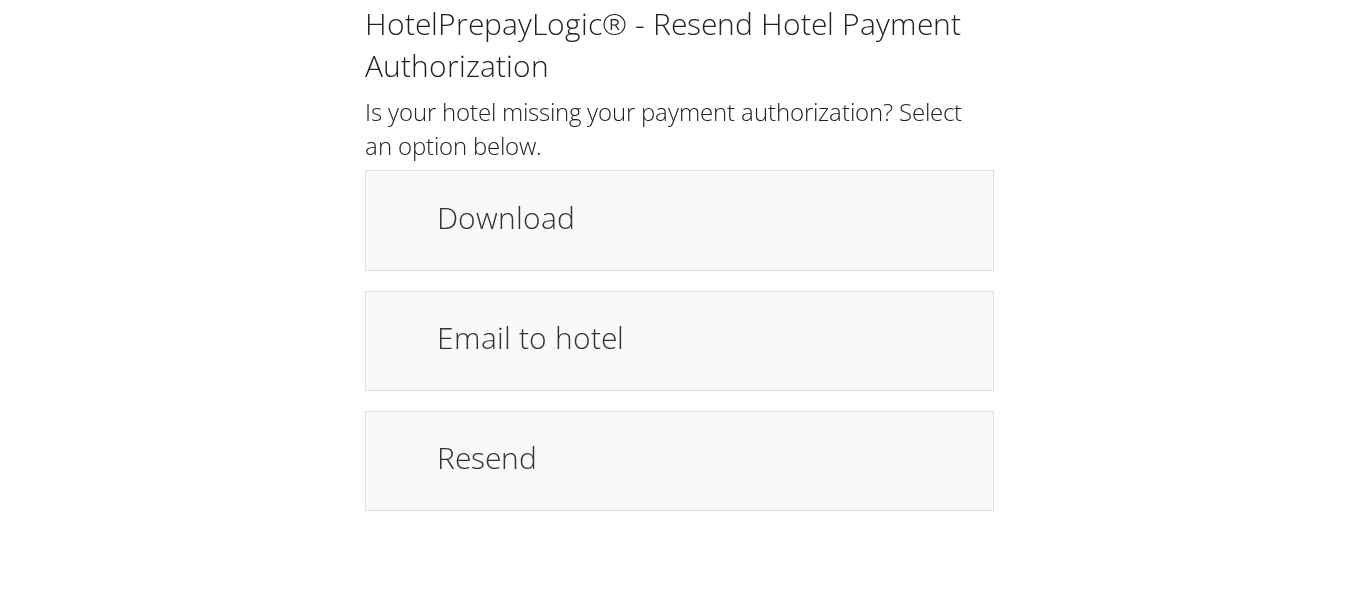 scroll, scrollTop: 0, scrollLeft: 0, axis: both 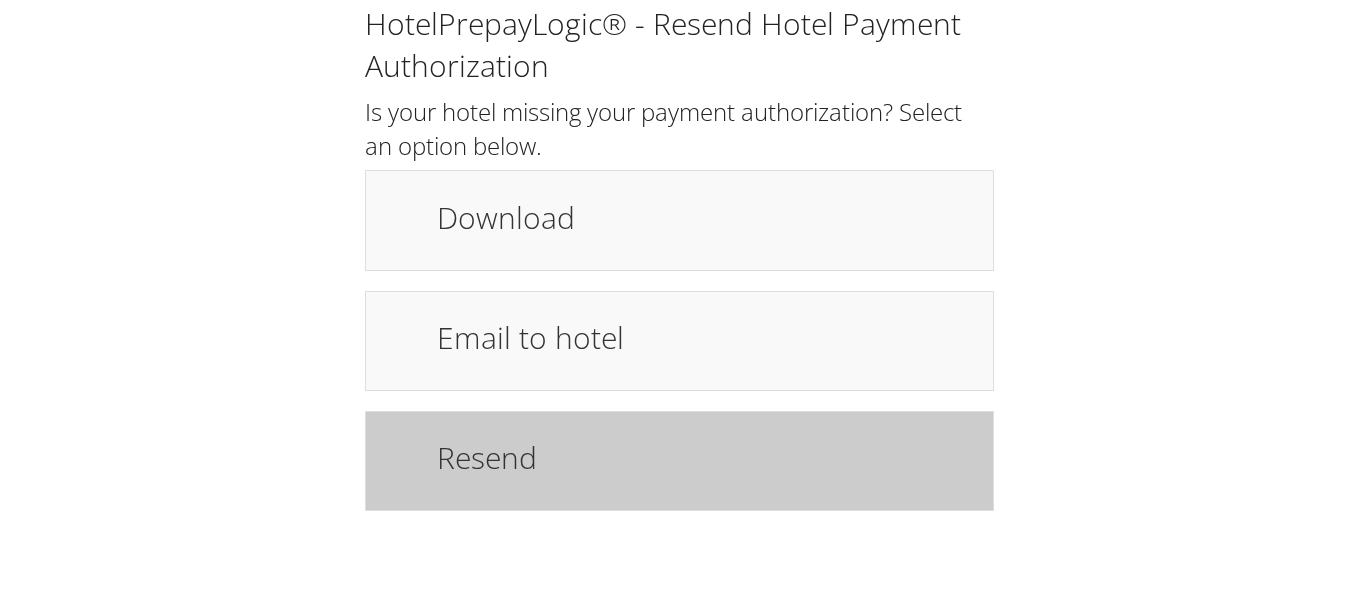 click on "Resend" at bounding box center (705, 457) 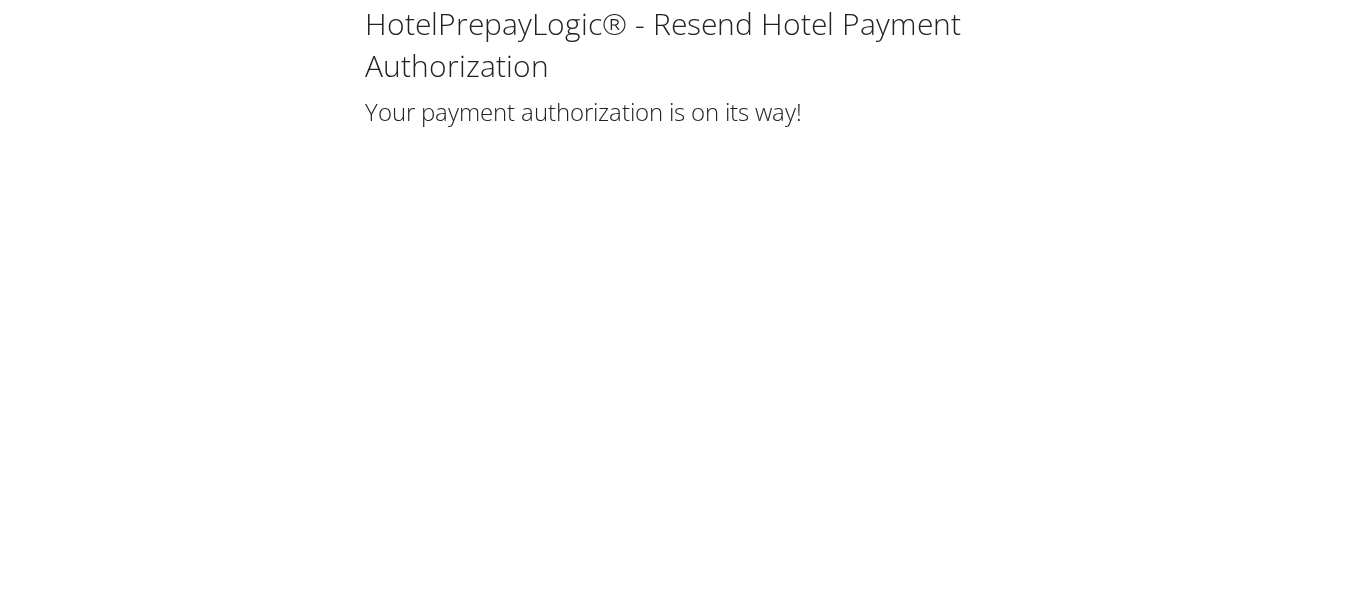 scroll, scrollTop: 0, scrollLeft: 0, axis: both 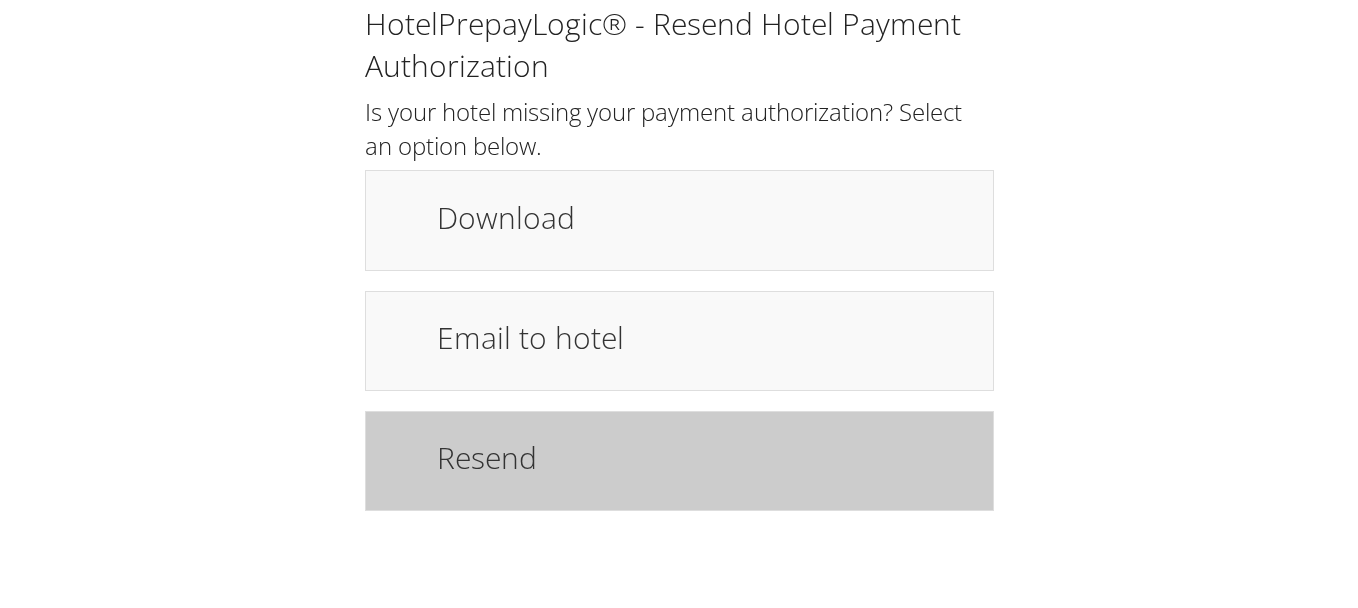click on "Resend" at bounding box center (705, 457) 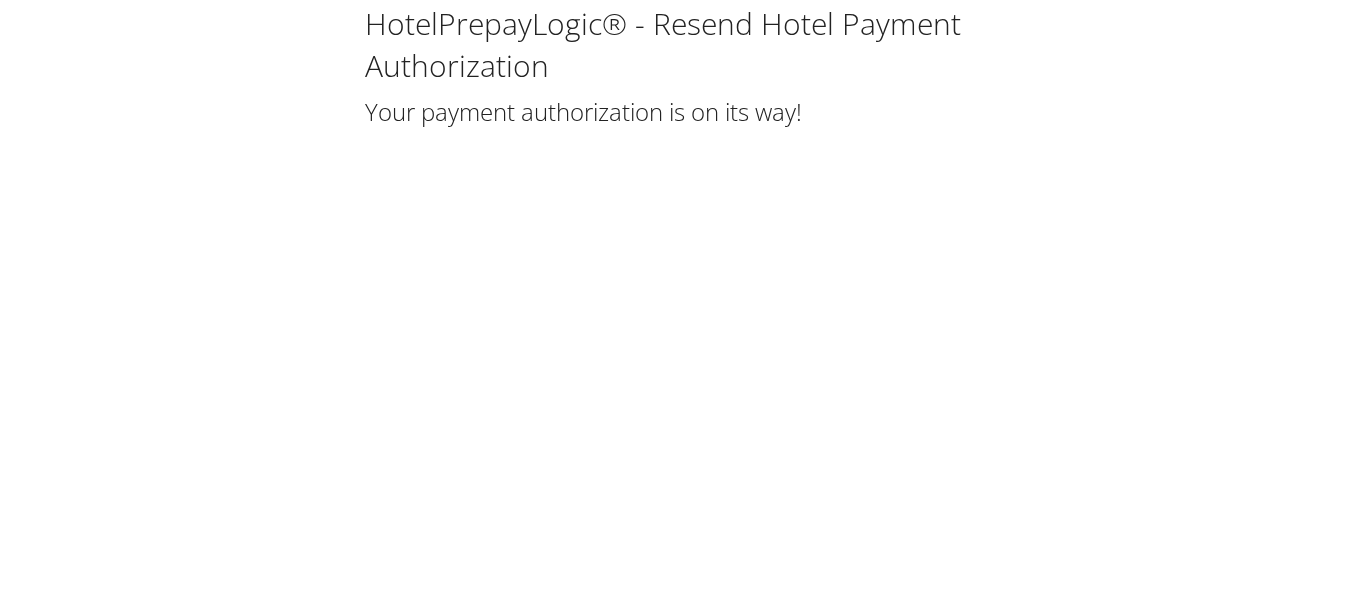 scroll, scrollTop: 0, scrollLeft: 0, axis: both 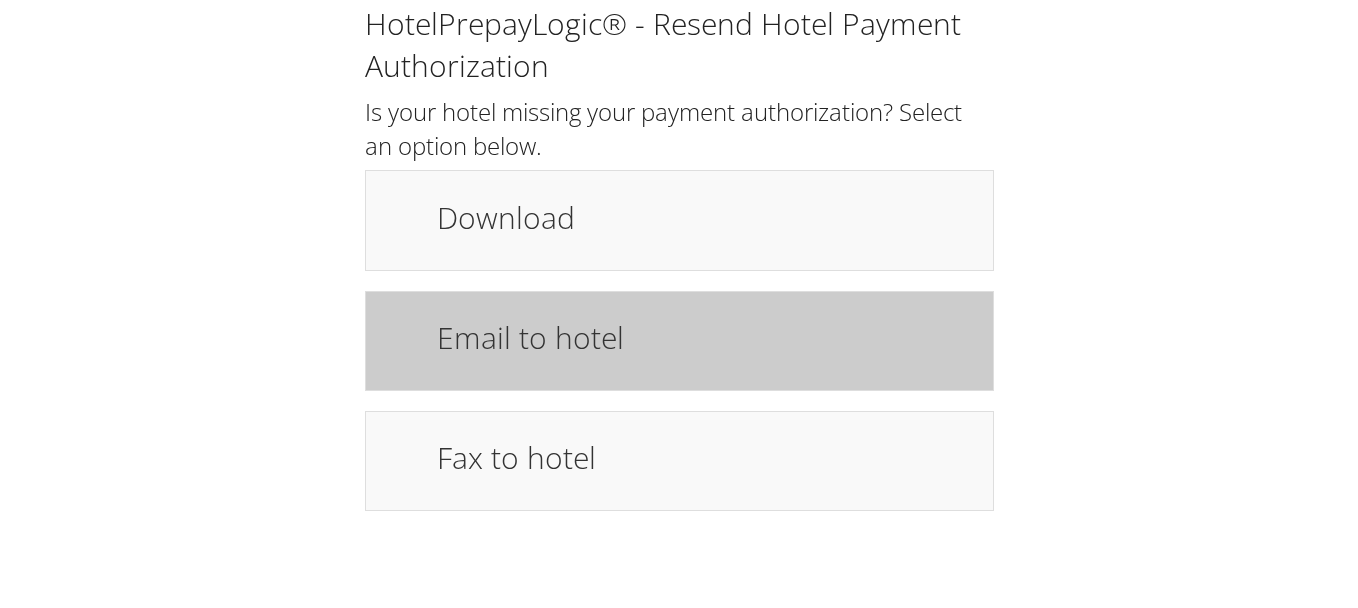 click on "Email to hotel" at bounding box center [705, 341] 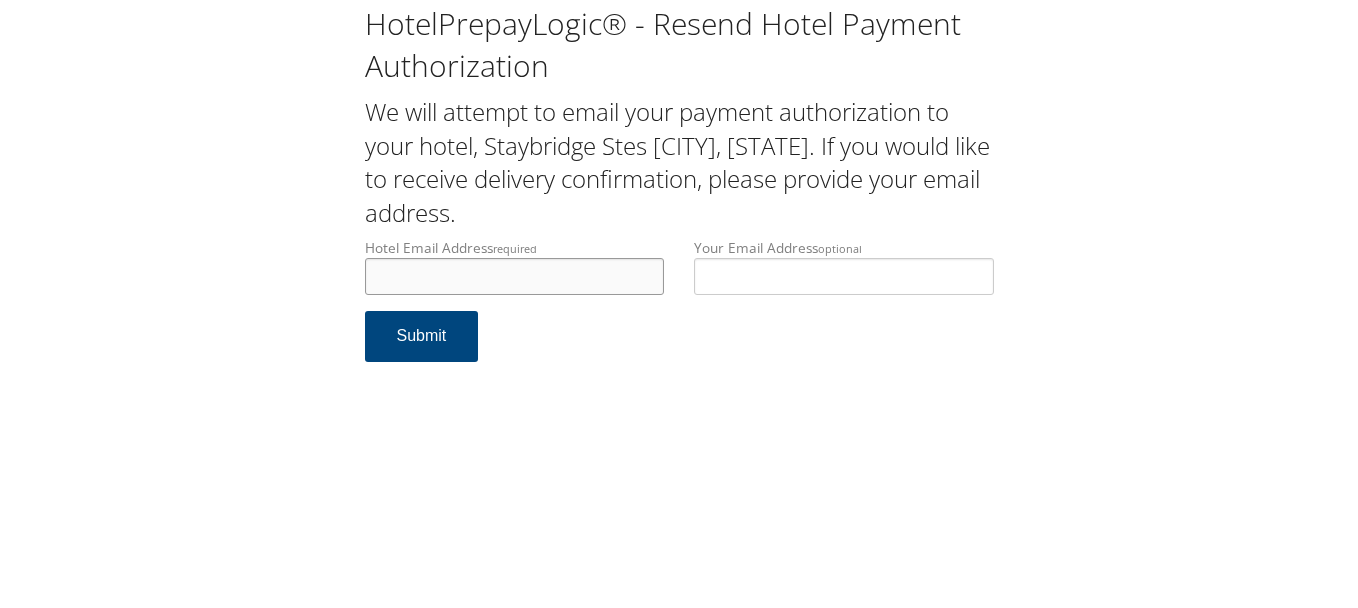 scroll, scrollTop: 0, scrollLeft: 0, axis: both 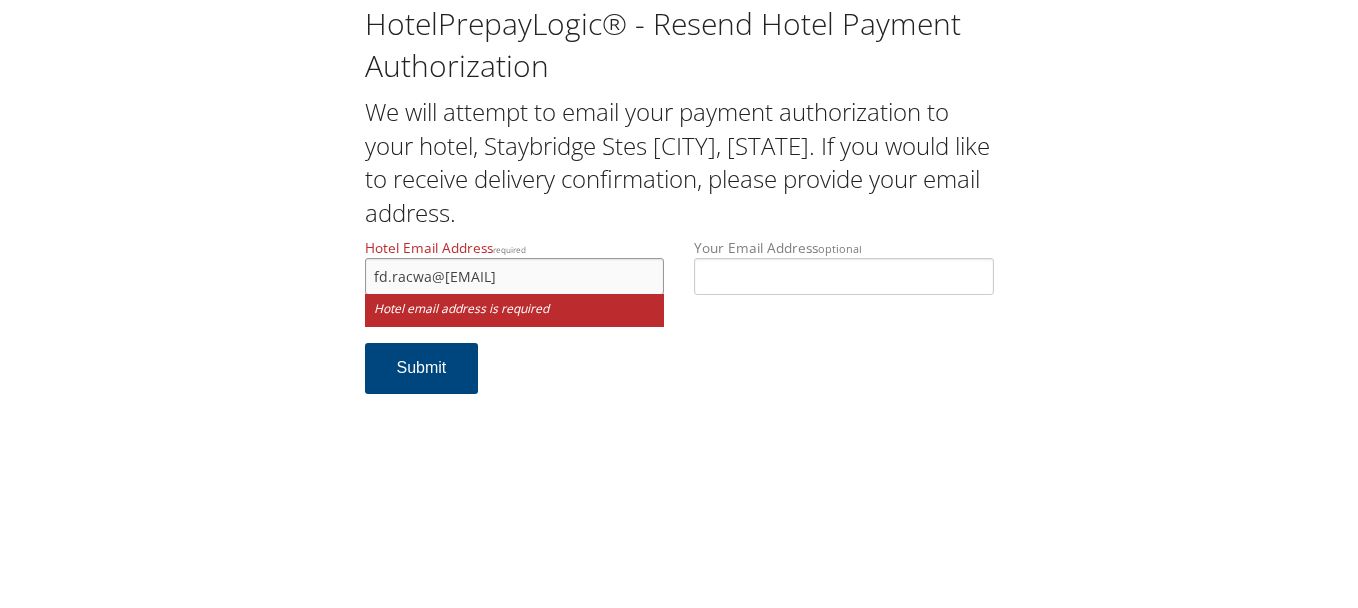 type on "fd.racwa@outlook.com" 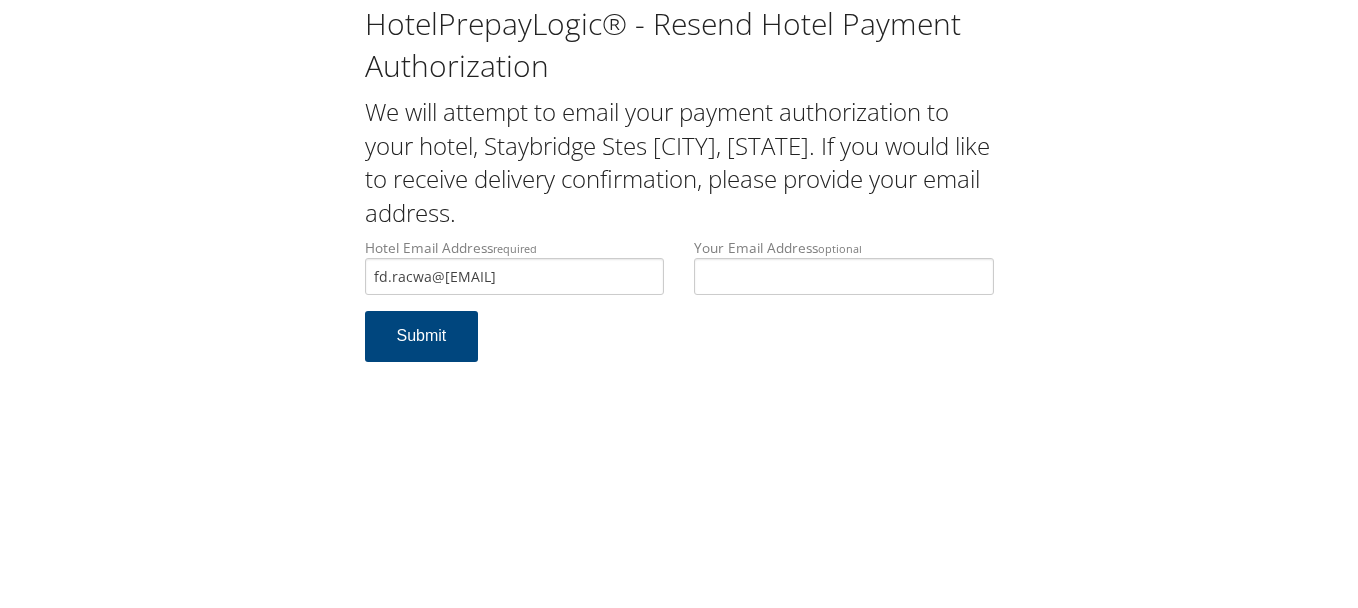 click on "Hotel Email Address  required
fd.racwa@outlook.com
Hotel email address is required
Your Email Address  optional
Submit" at bounding box center (679, 310) 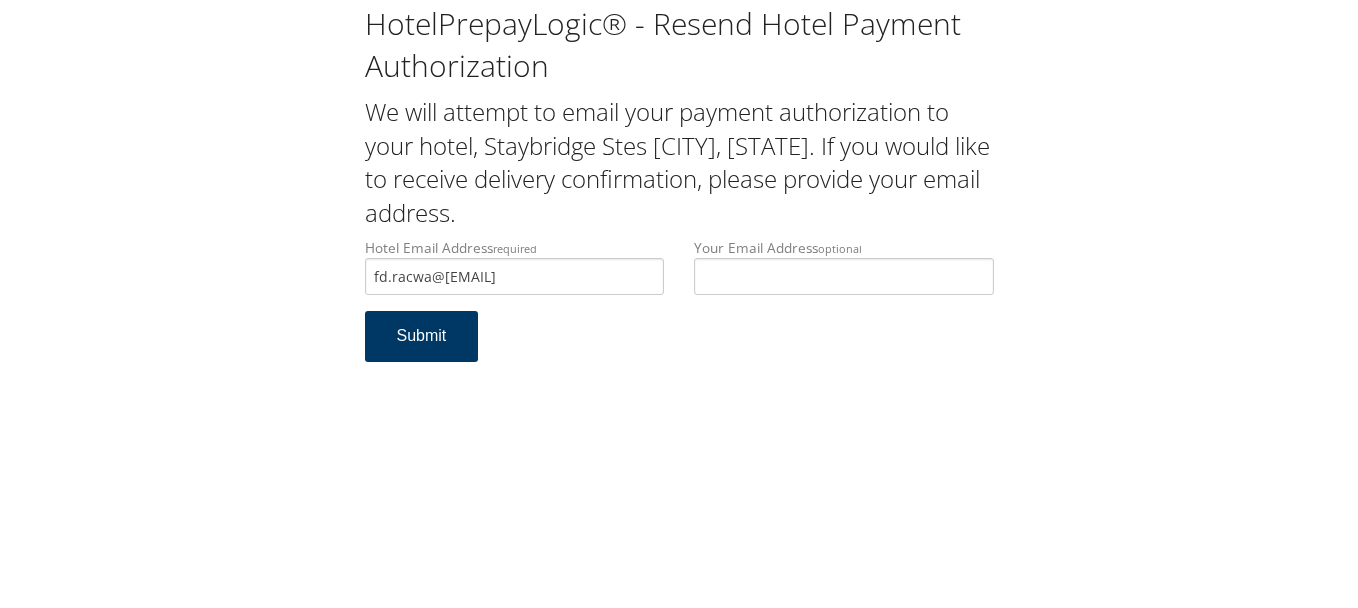 click on "Submit" at bounding box center [422, 336] 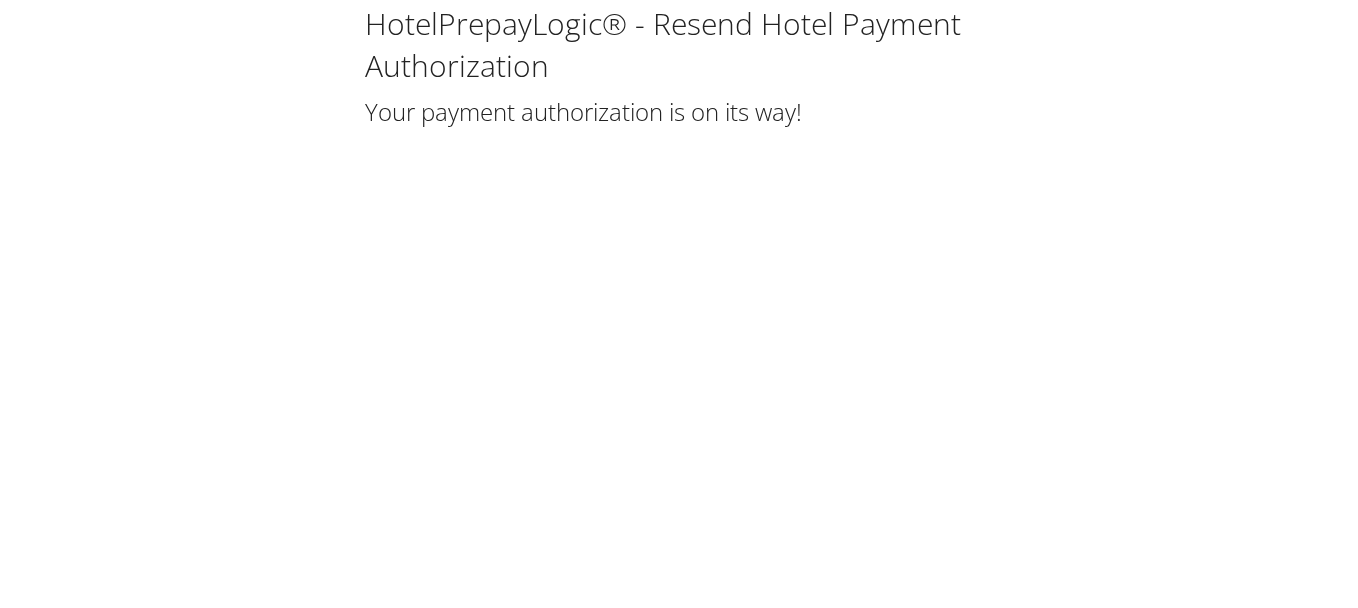 scroll, scrollTop: 0, scrollLeft: 0, axis: both 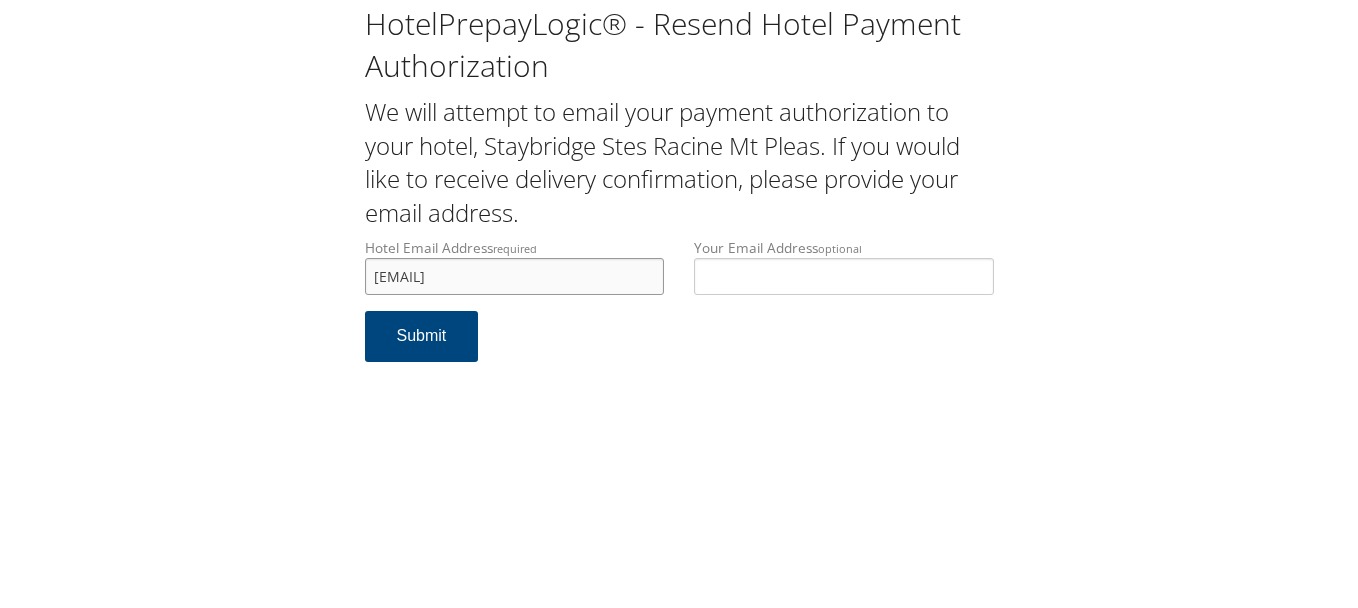 drag, startPoint x: 552, startPoint y: 278, endPoint x: 366, endPoint y: 277, distance: 186.00269 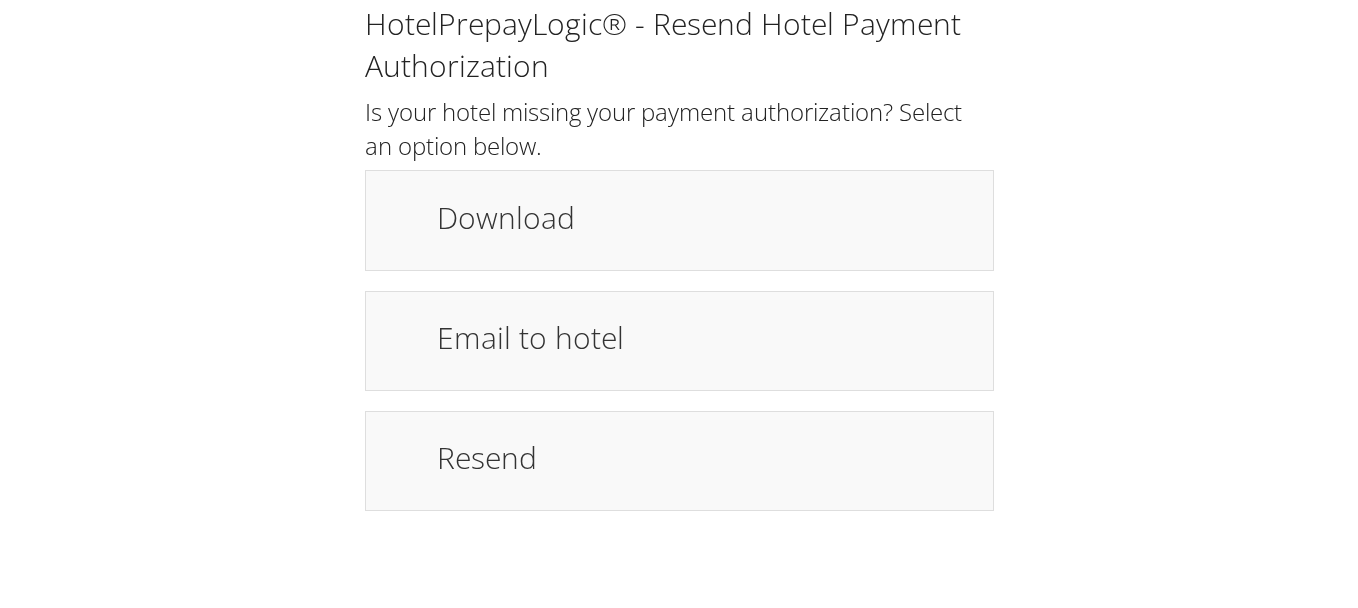 scroll, scrollTop: 0, scrollLeft: 0, axis: both 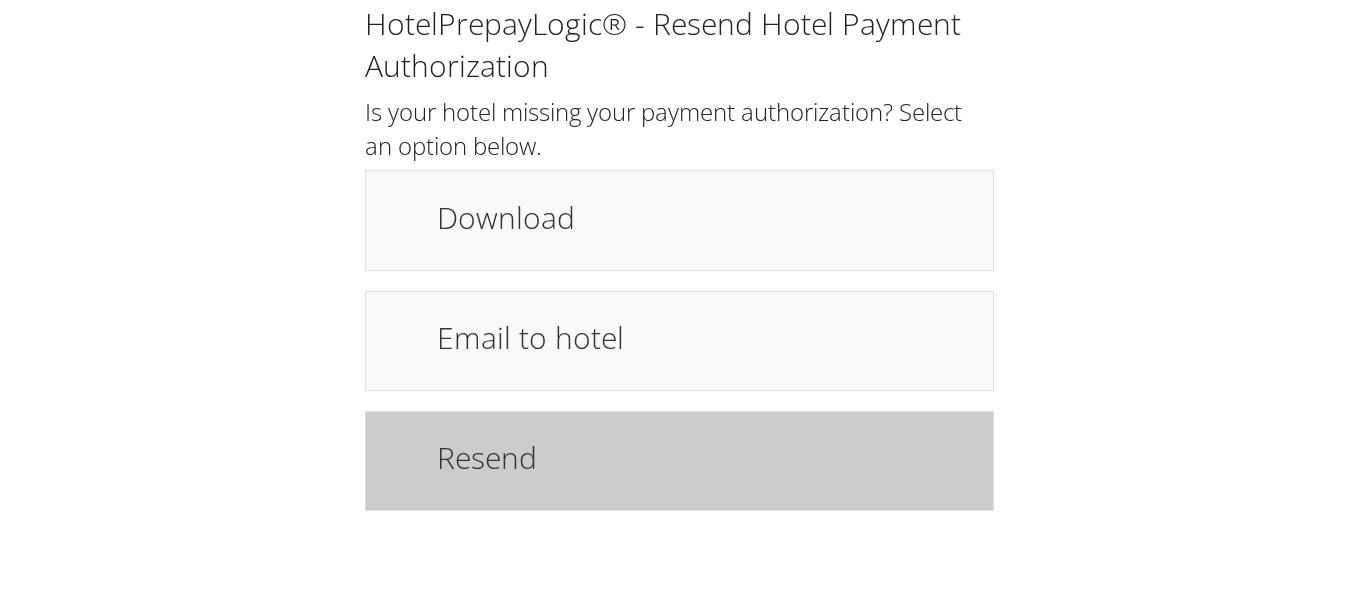 click on "Resend" at bounding box center (705, 457) 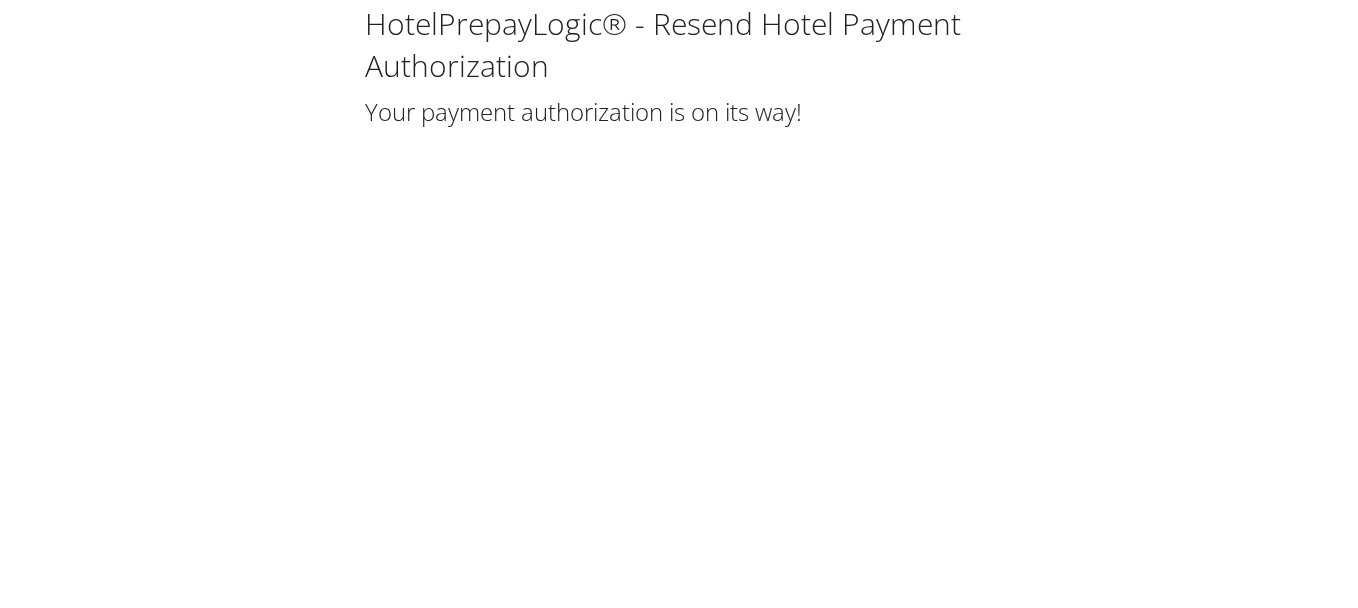 scroll, scrollTop: 0, scrollLeft: 0, axis: both 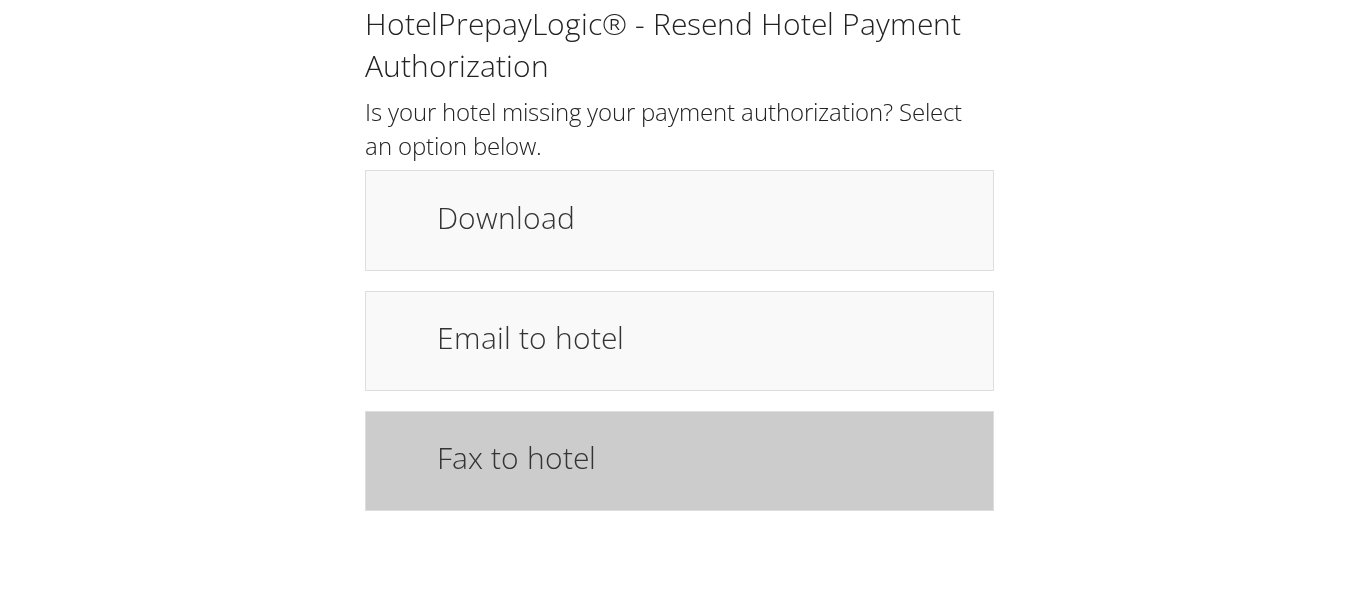 click on "Fax to hotel" at bounding box center (705, 457) 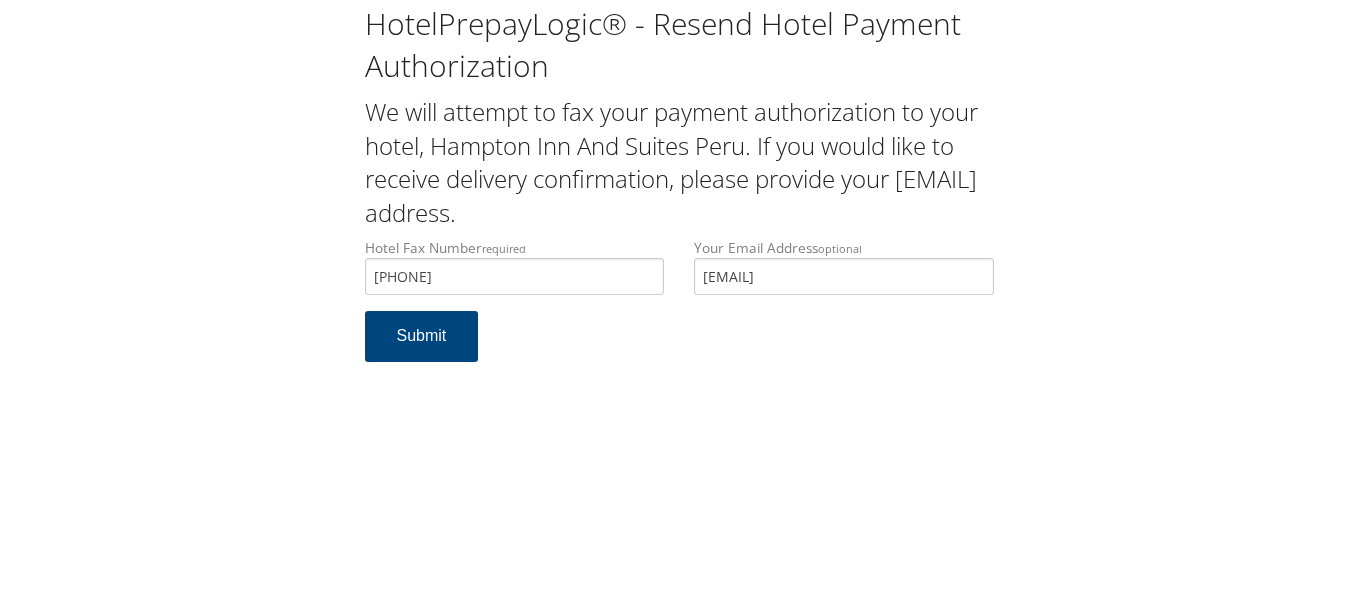scroll, scrollTop: 0, scrollLeft: 0, axis: both 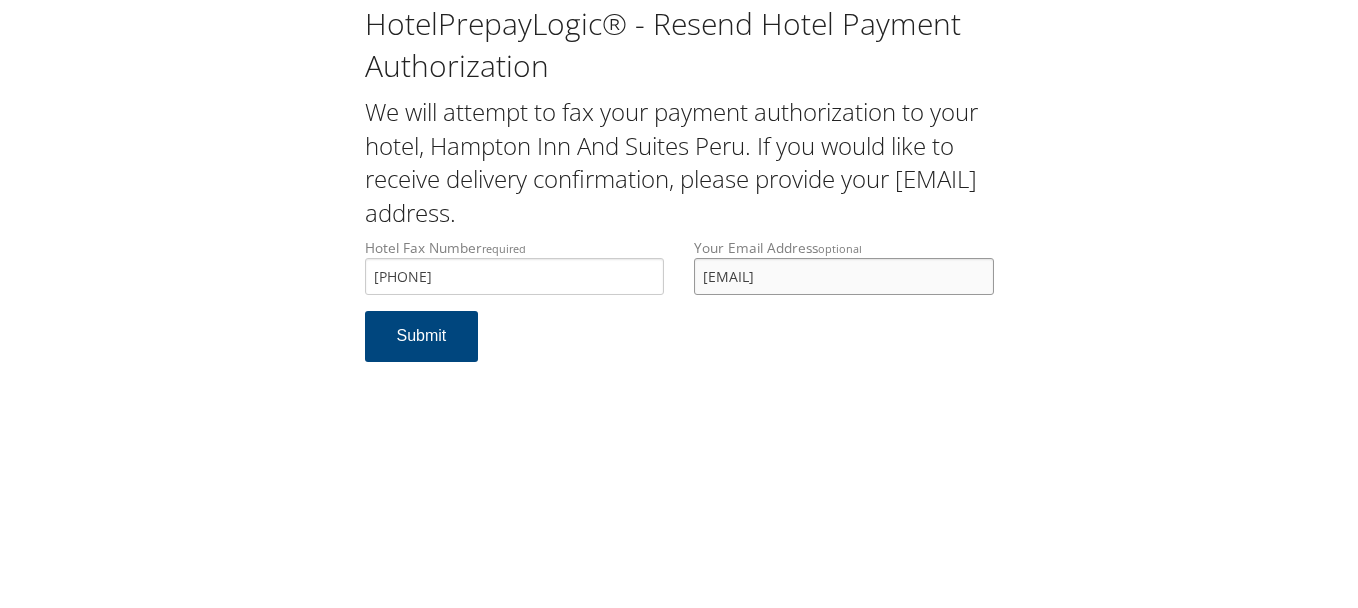 drag, startPoint x: 903, startPoint y: 279, endPoint x: 673, endPoint y: 293, distance: 230.42569 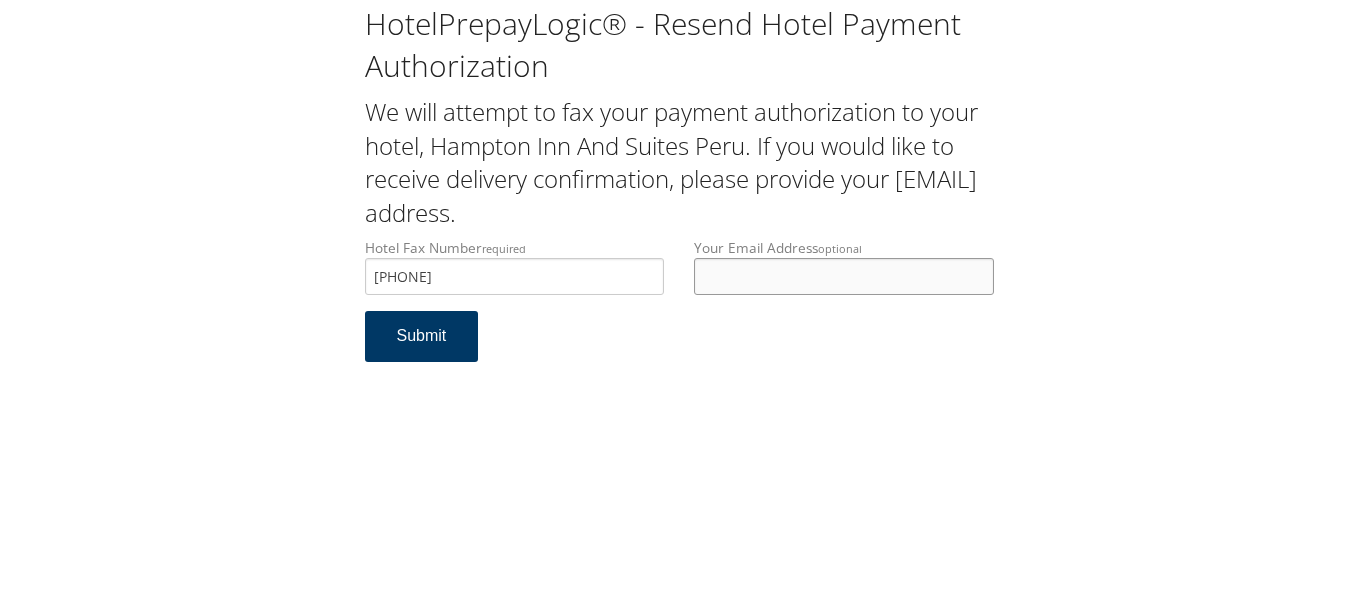 type 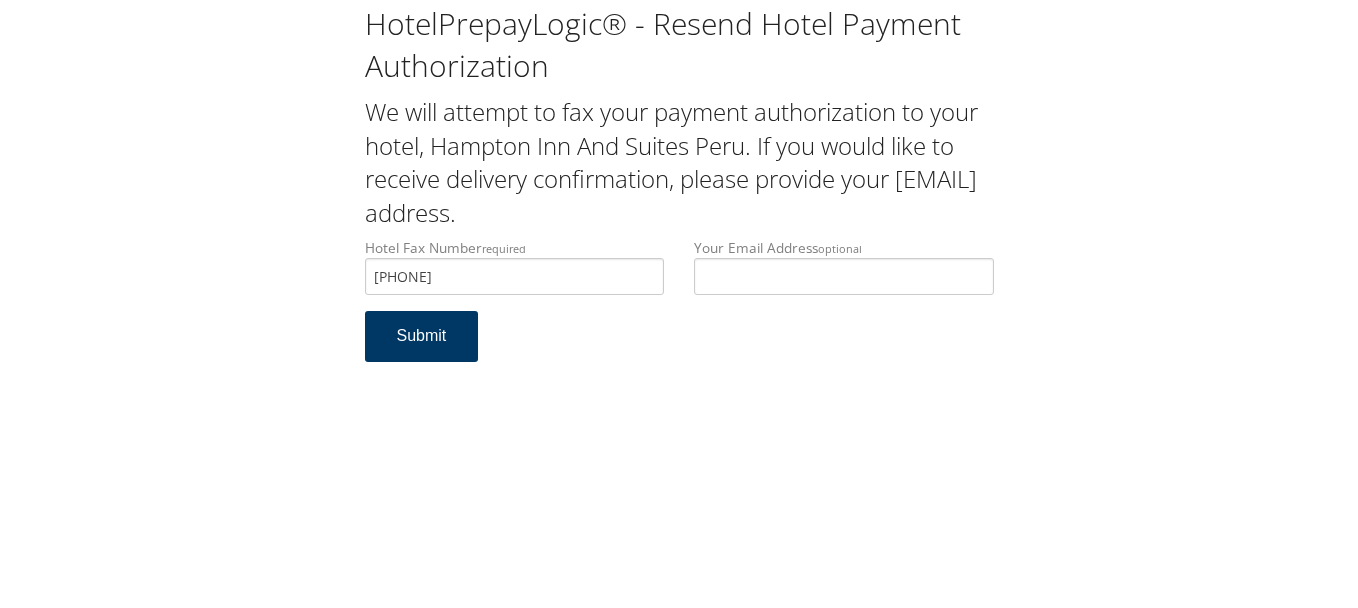 click on "Submit" at bounding box center [422, 336] 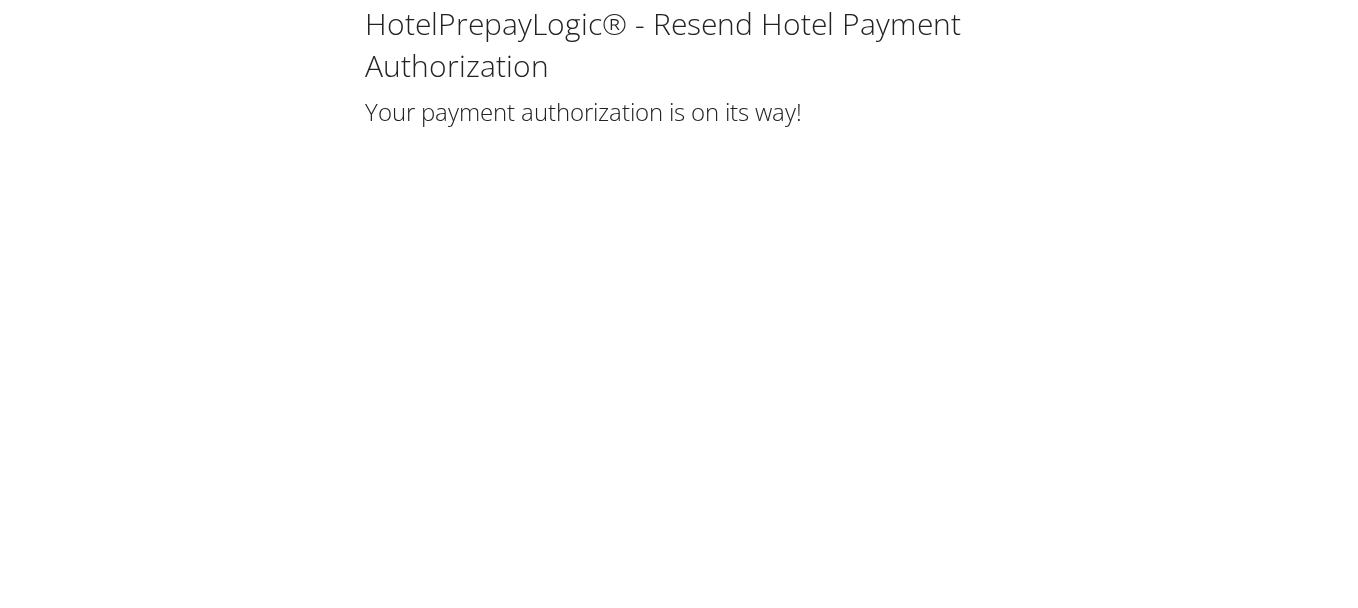 scroll, scrollTop: 0, scrollLeft: 0, axis: both 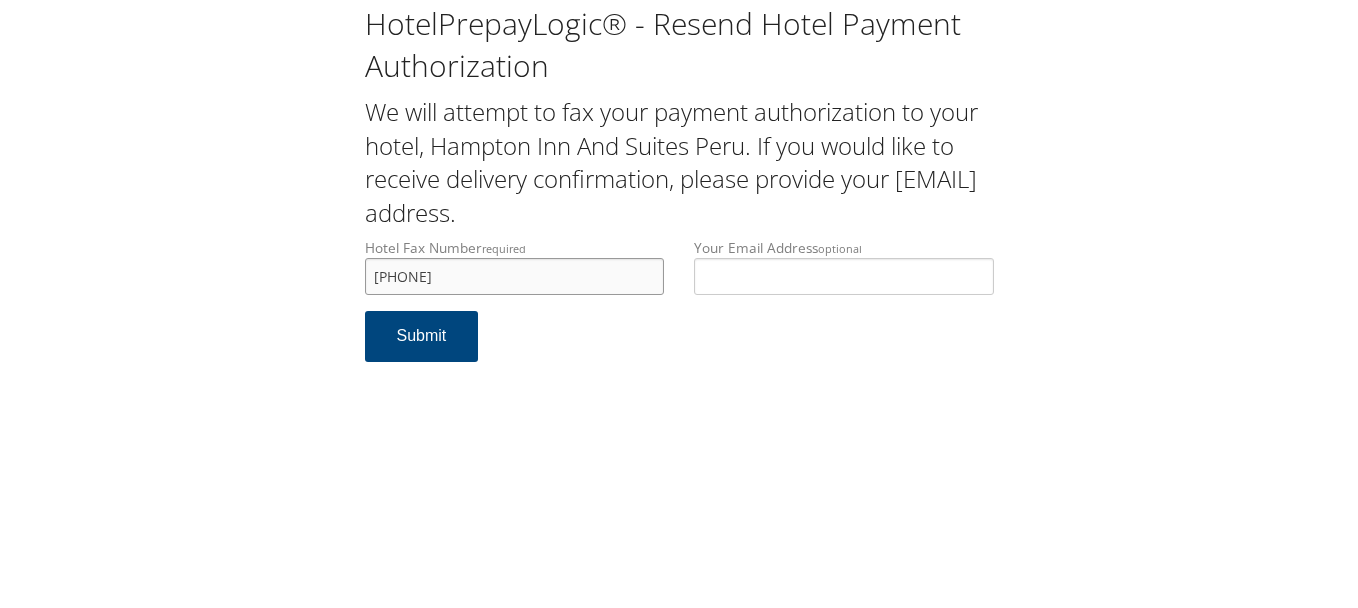 drag, startPoint x: 0, startPoint y: 0, endPoint x: 358, endPoint y: 261, distance: 443.04062 